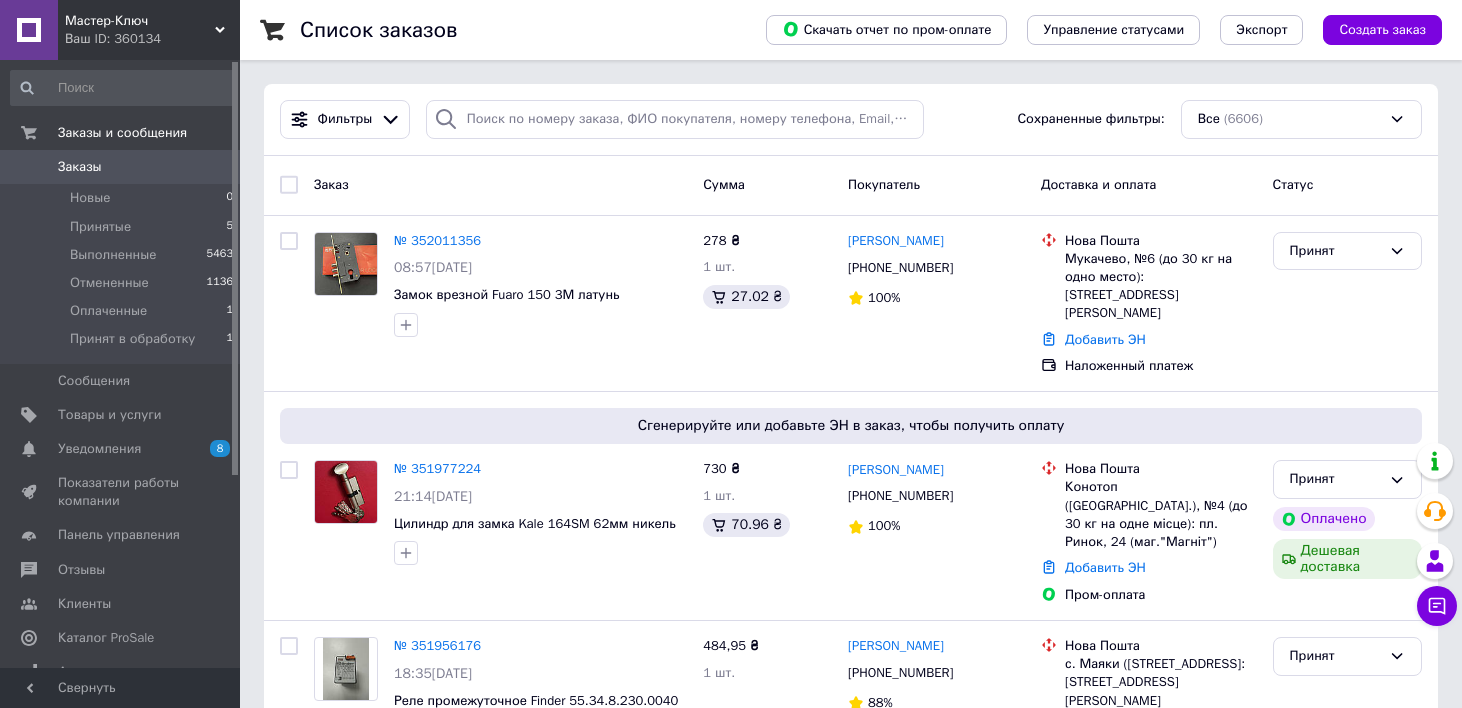 scroll, scrollTop: 0, scrollLeft: 0, axis: both 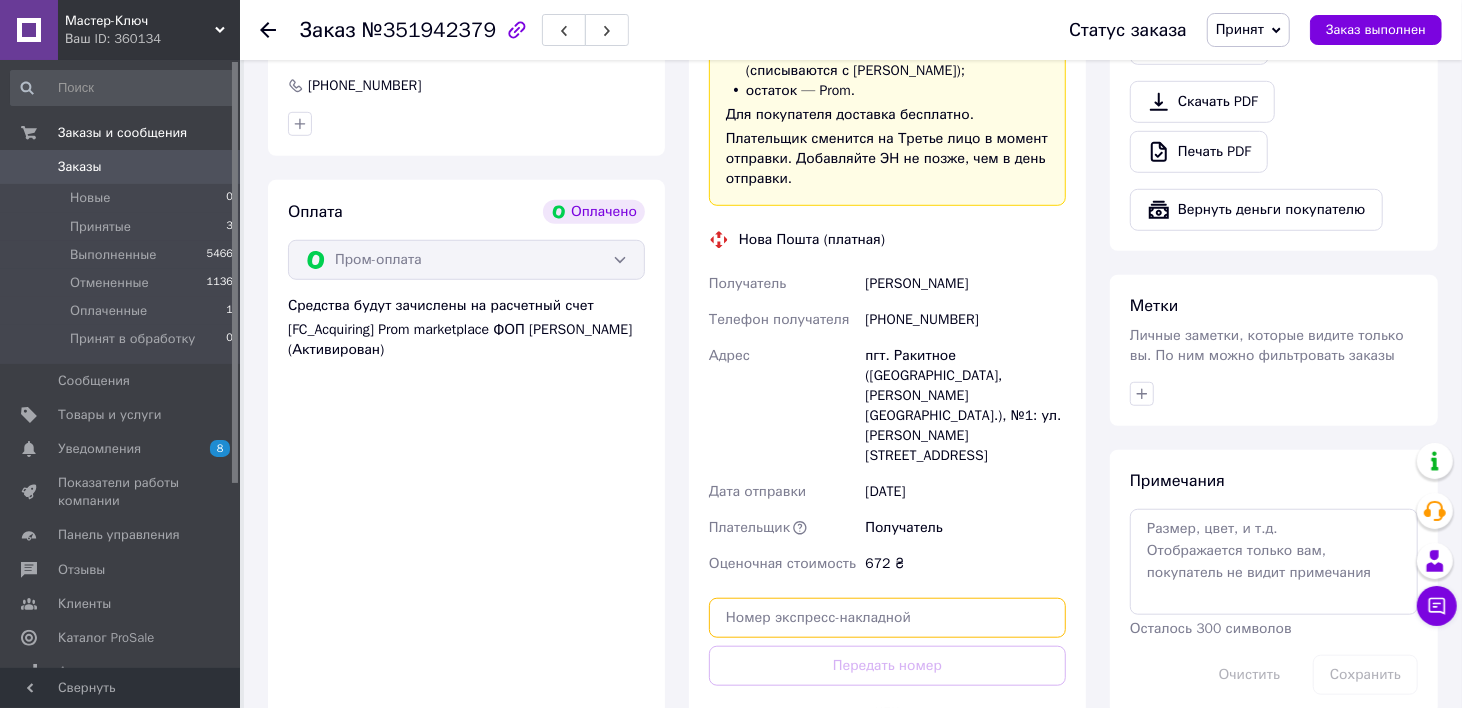 click at bounding box center (887, 618) 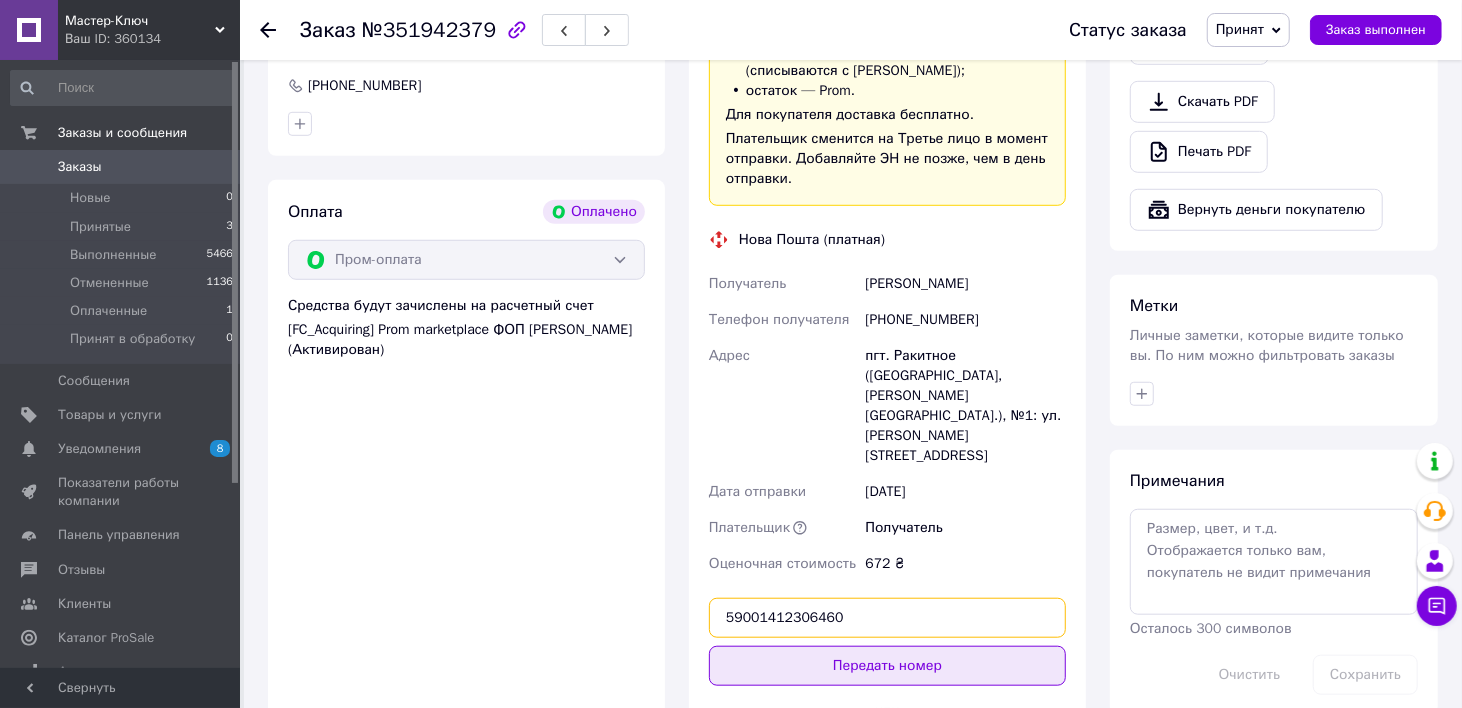 type on "59001412306460" 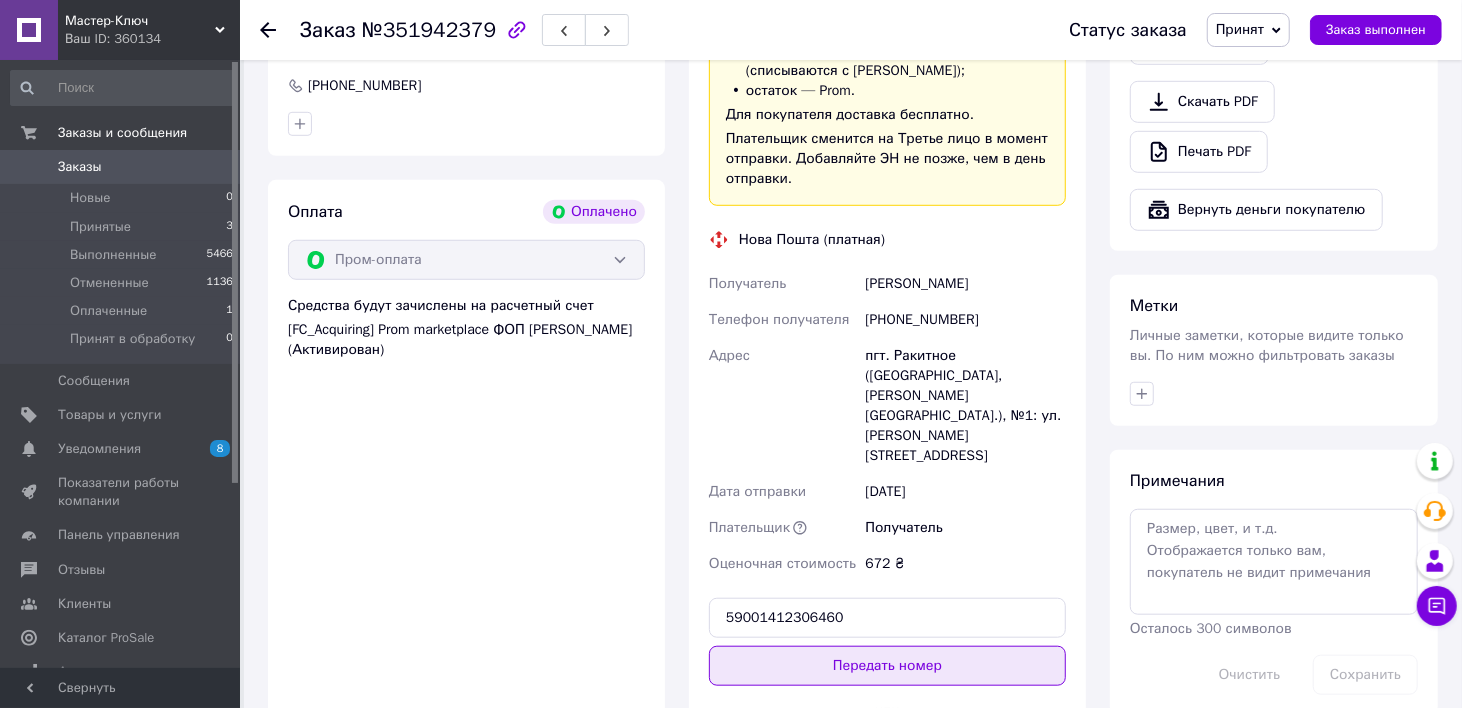 click on "Передать номер" at bounding box center (887, 666) 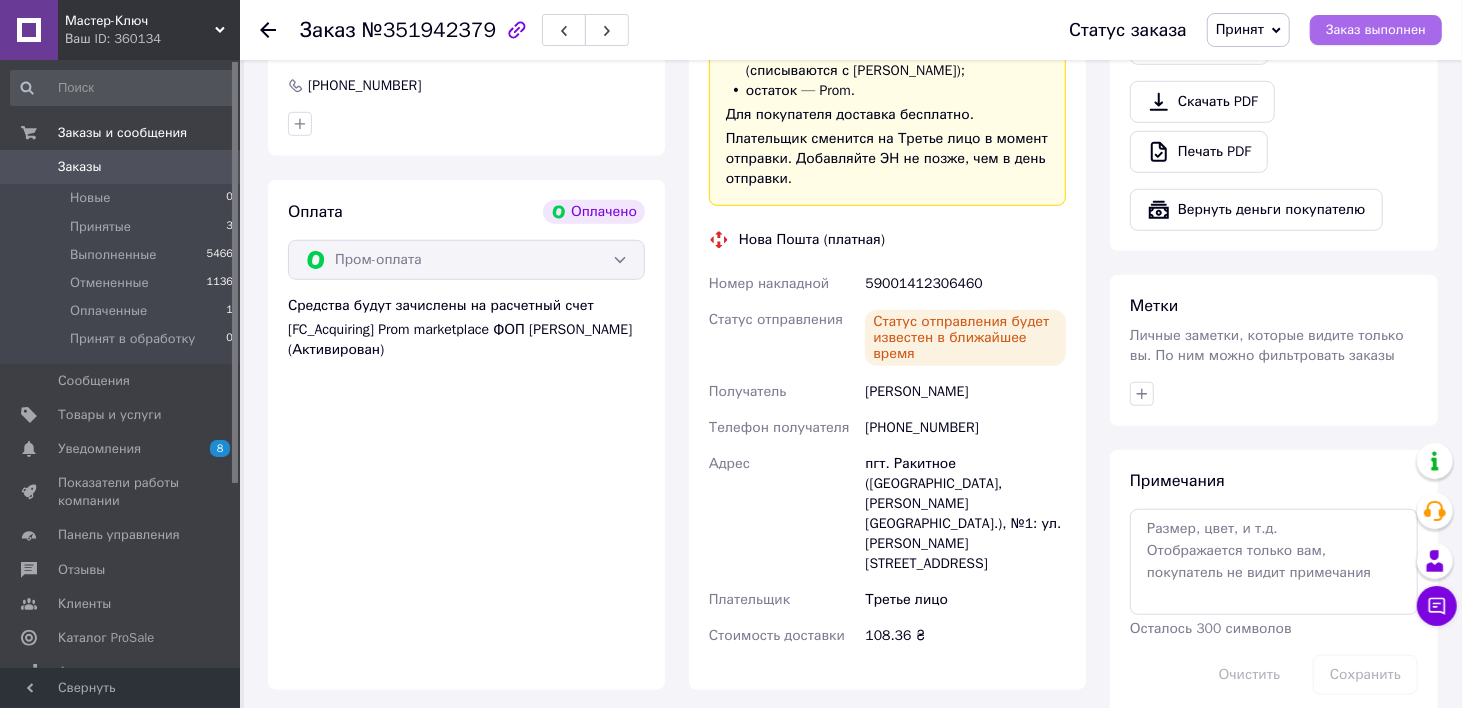click on "Заказ выполнен" at bounding box center [1376, 30] 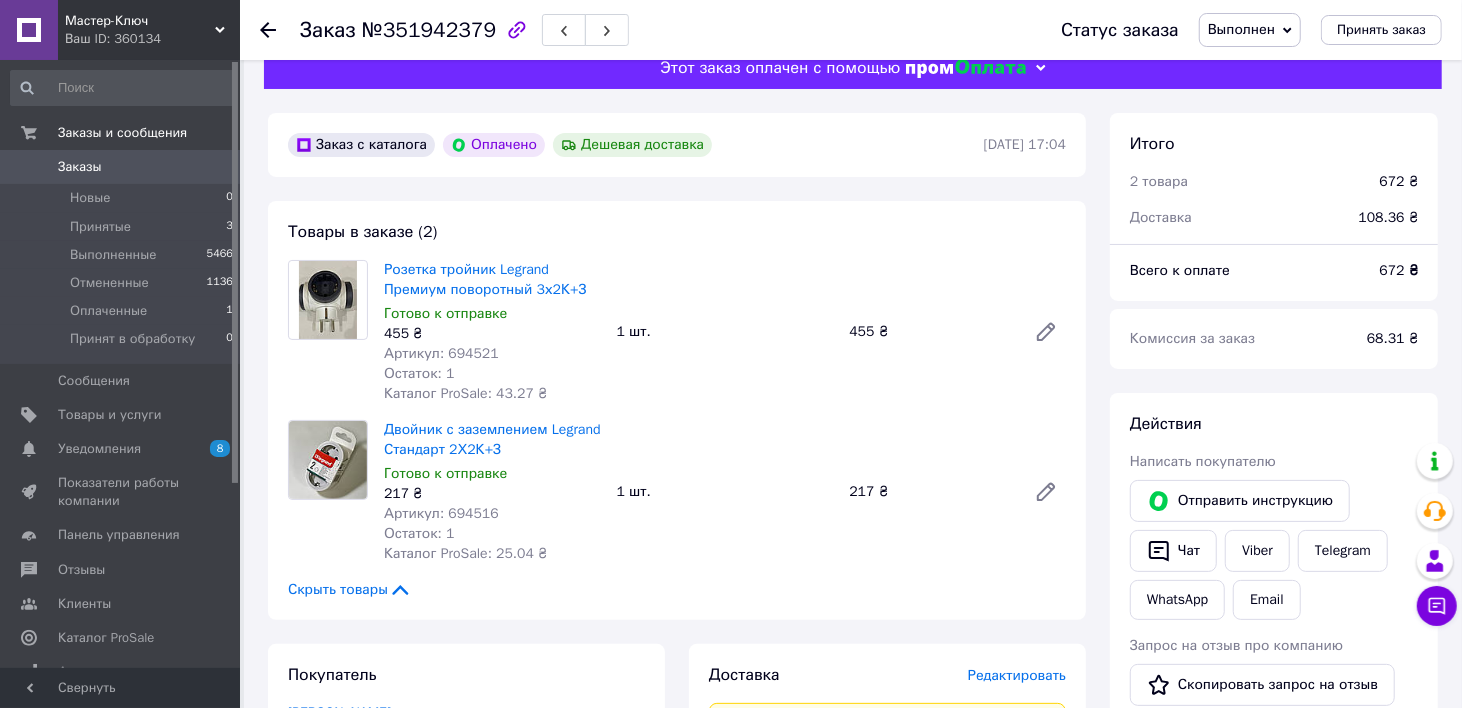scroll, scrollTop: 0, scrollLeft: 0, axis: both 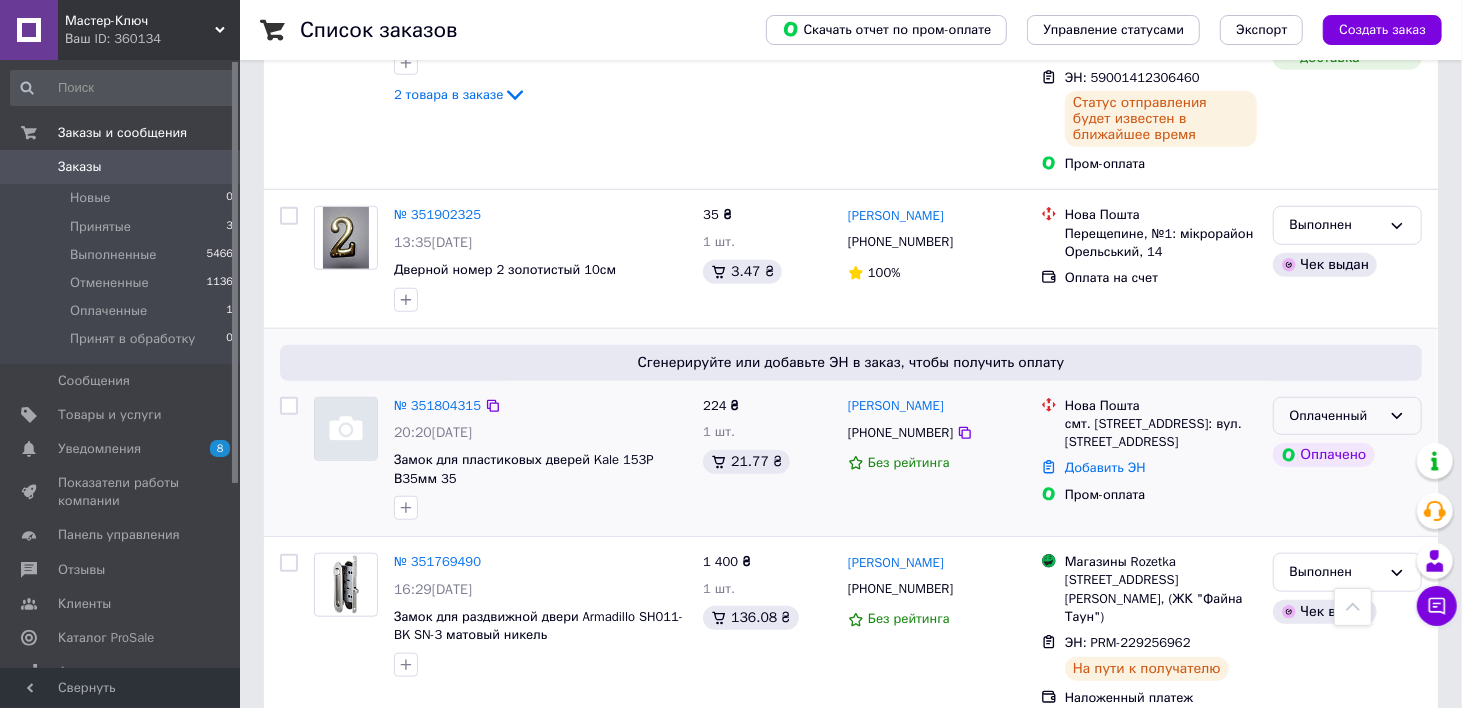 click 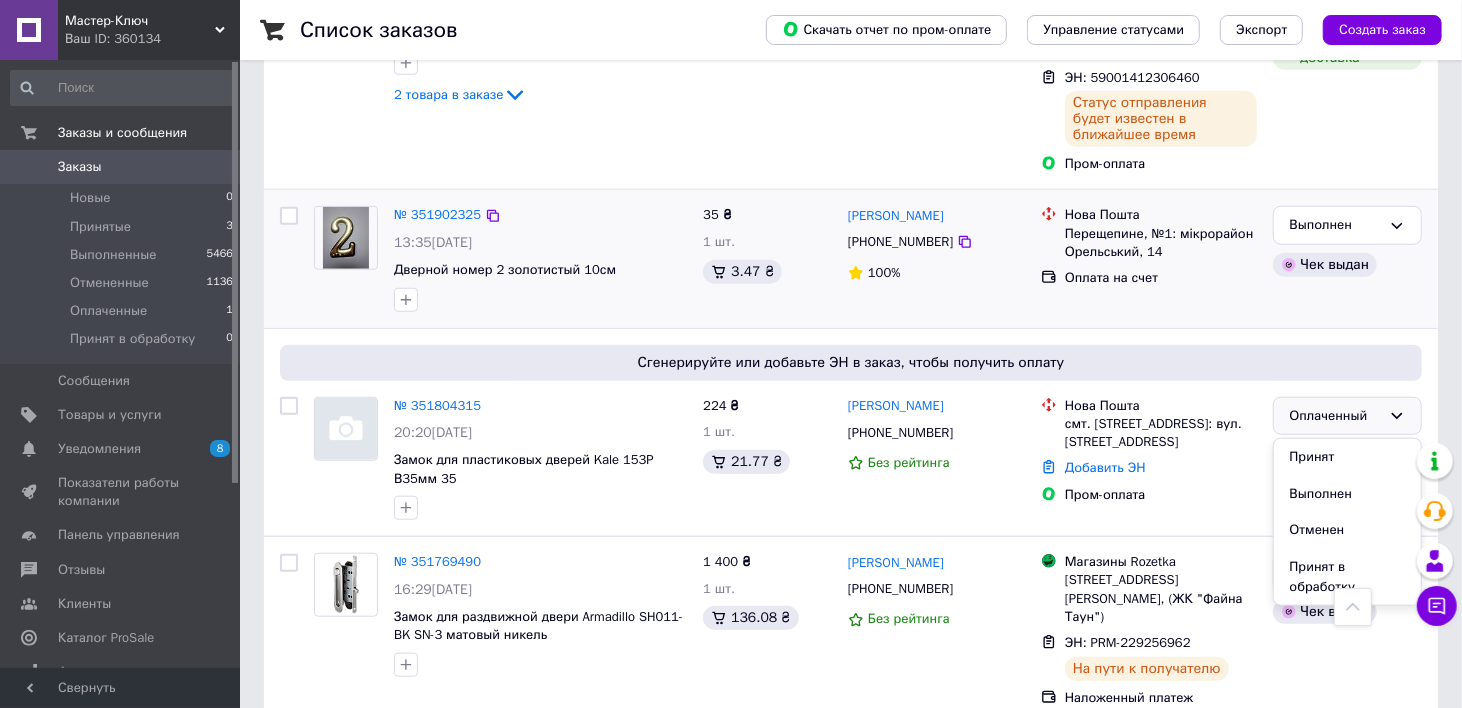 click on "Ірина Бєлокобильська +380971540004 100%" at bounding box center [936, 258] 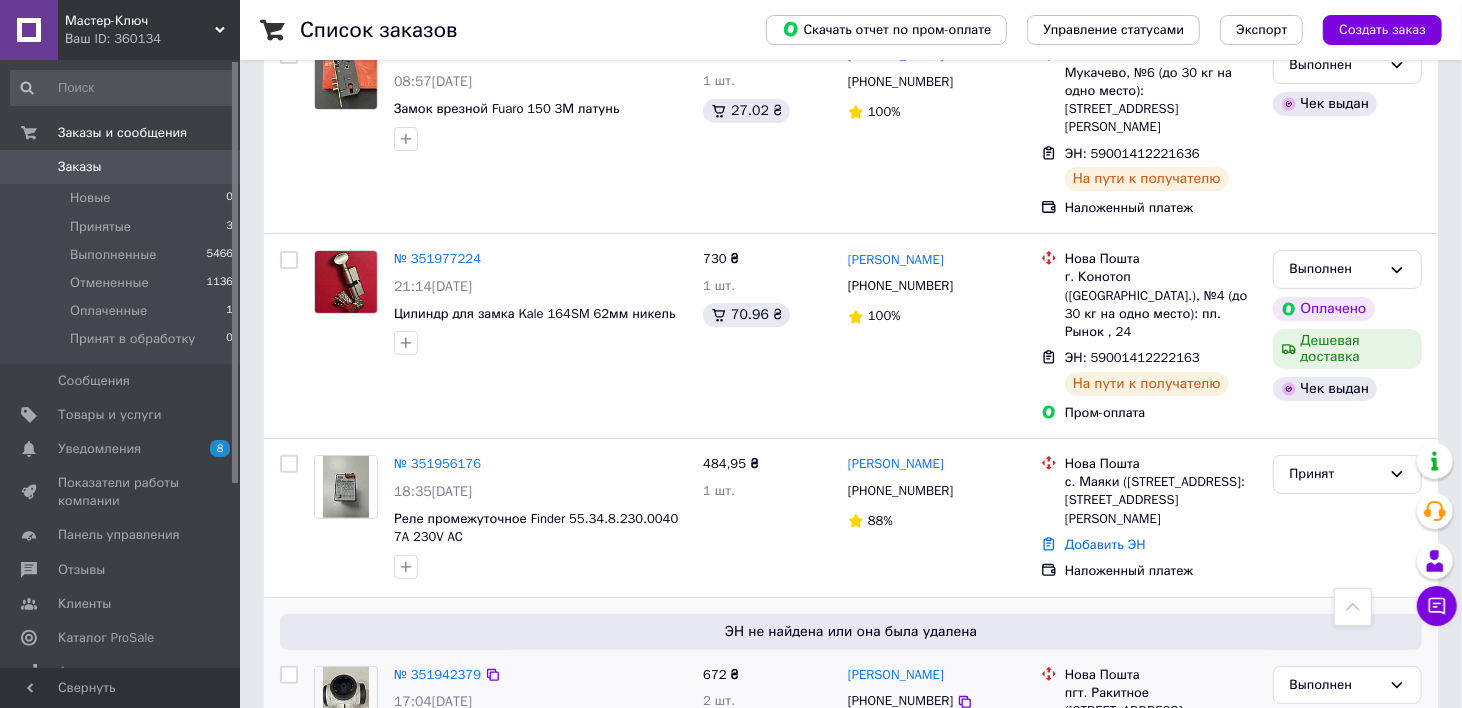 scroll, scrollTop: 0, scrollLeft: 0, axis: both 